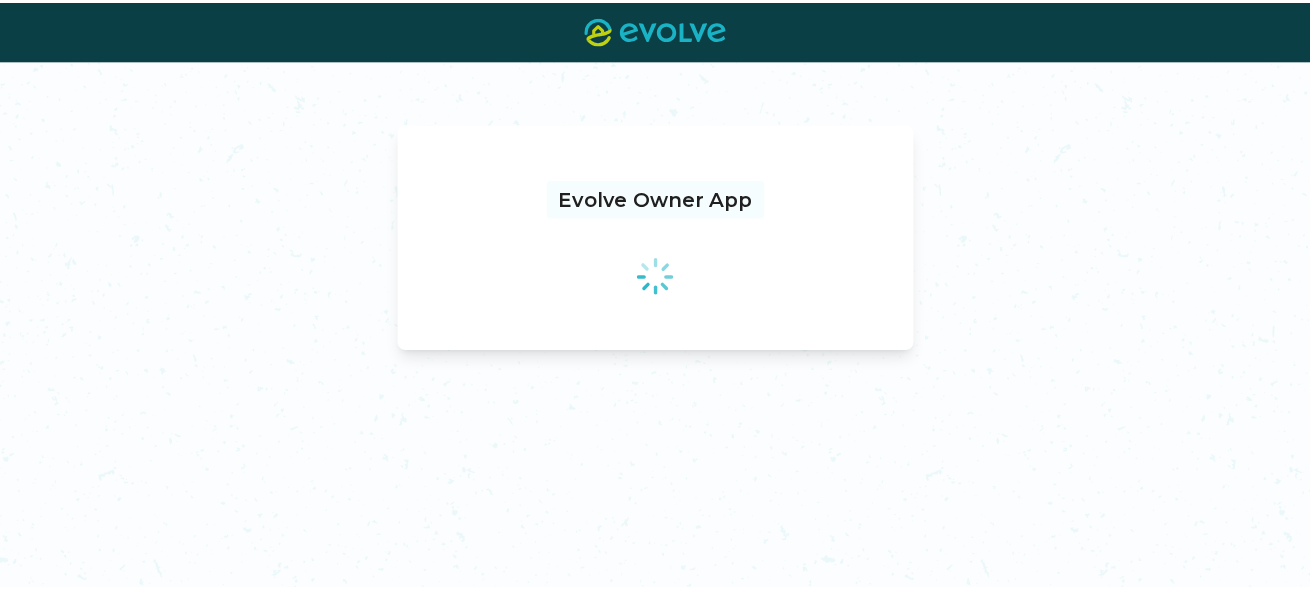 scroll, scrollTop: 0, scrollLeft: 0, axis: both 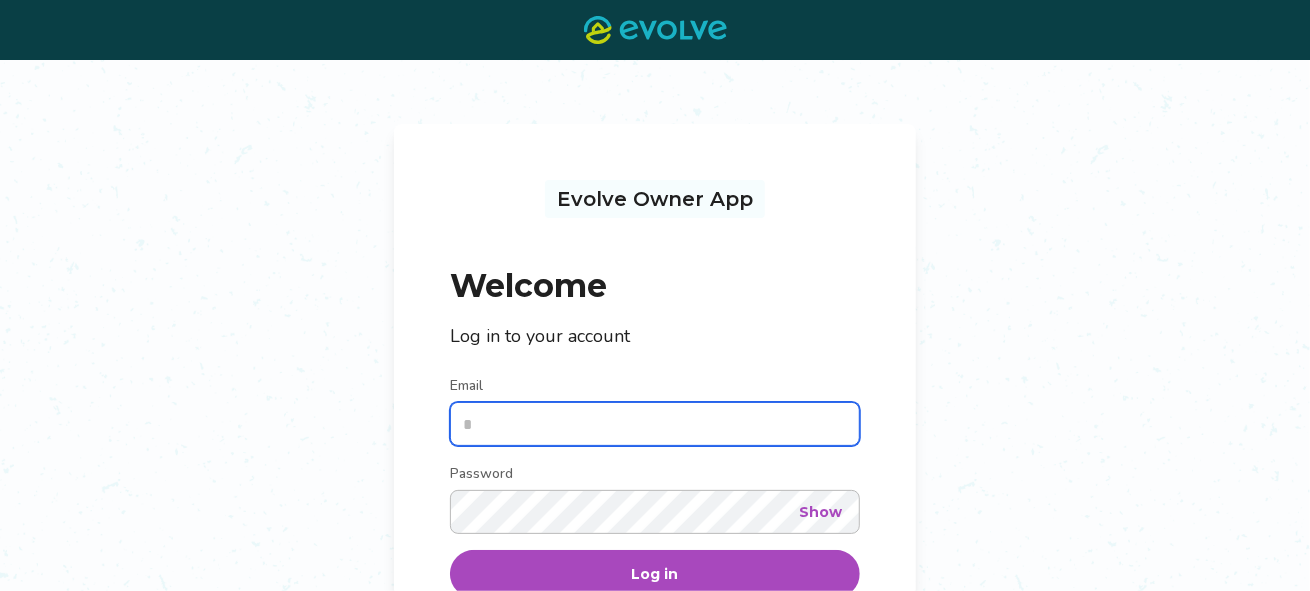 type on "**********" 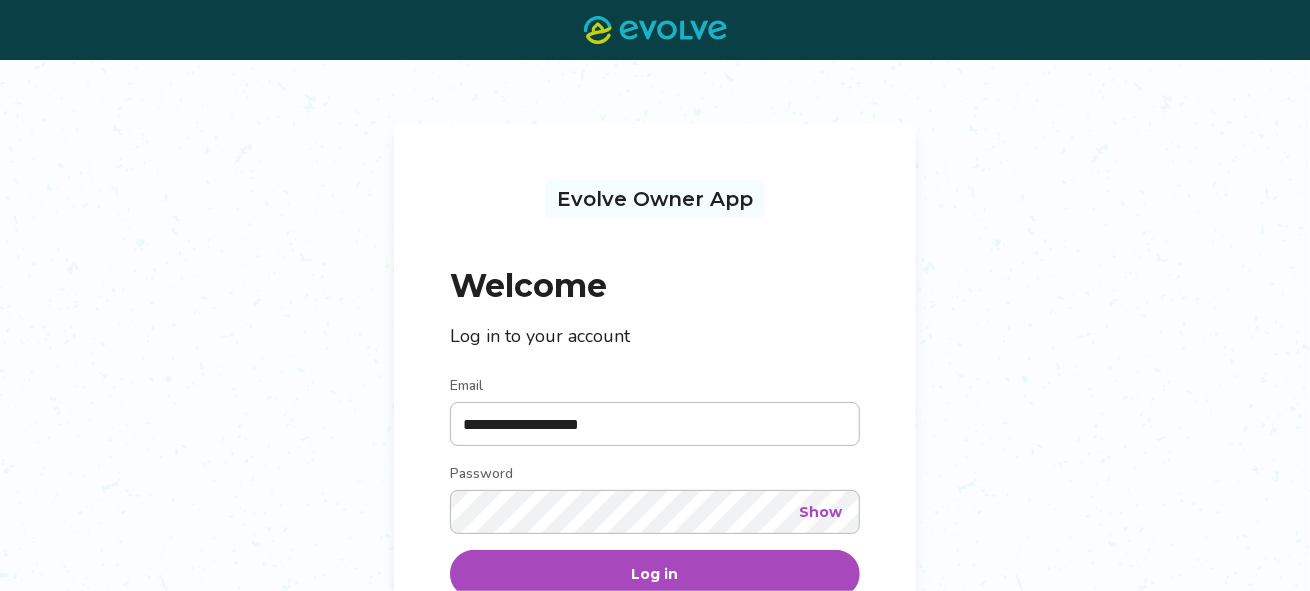 click on "Log in" at bounding box center [655, 574] 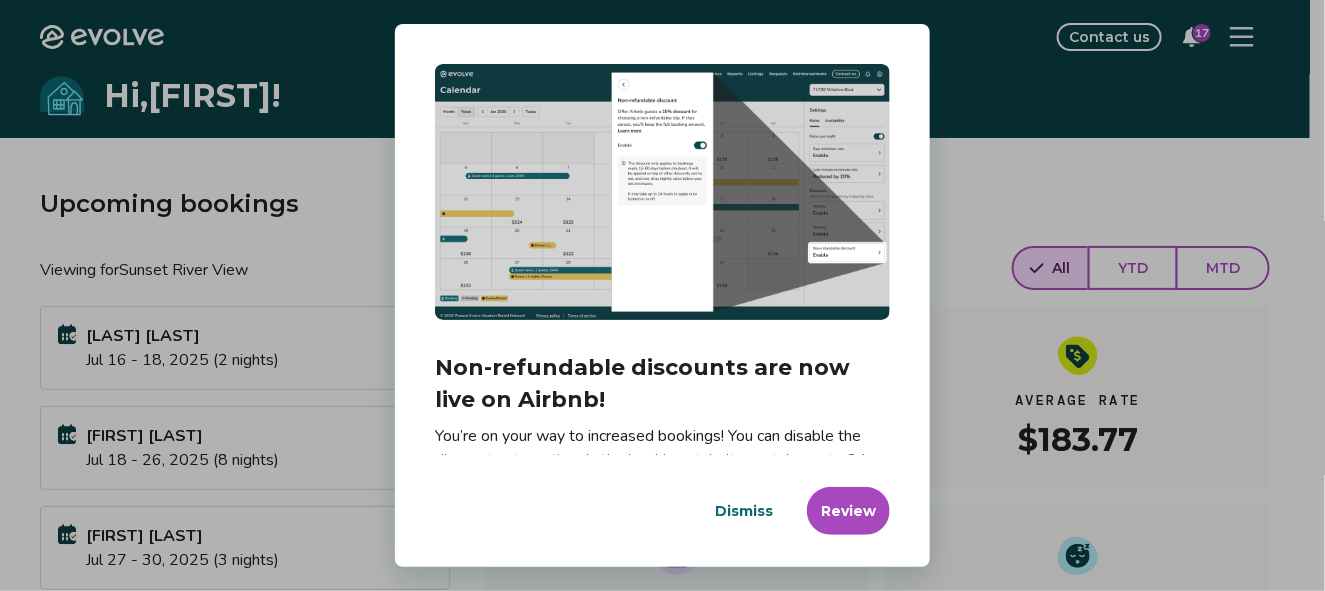 click on "Dismiss" at bounding box center (744, 511) 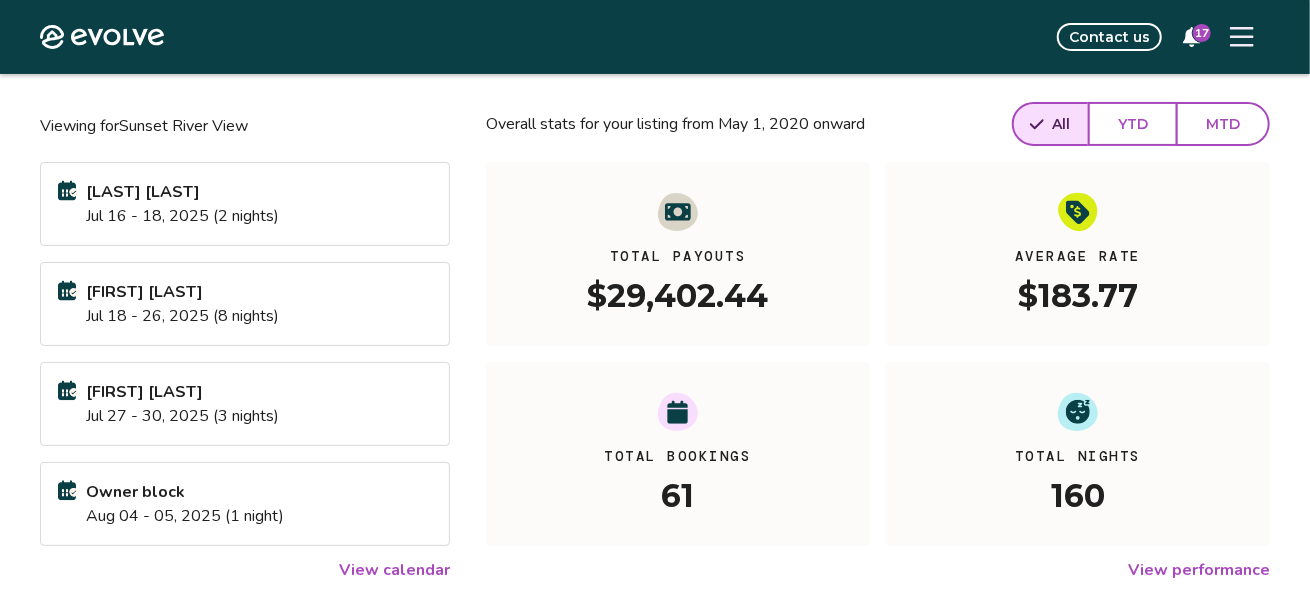 scroll, scrollTop: 200, scrollLeft: 0, axis: vertical 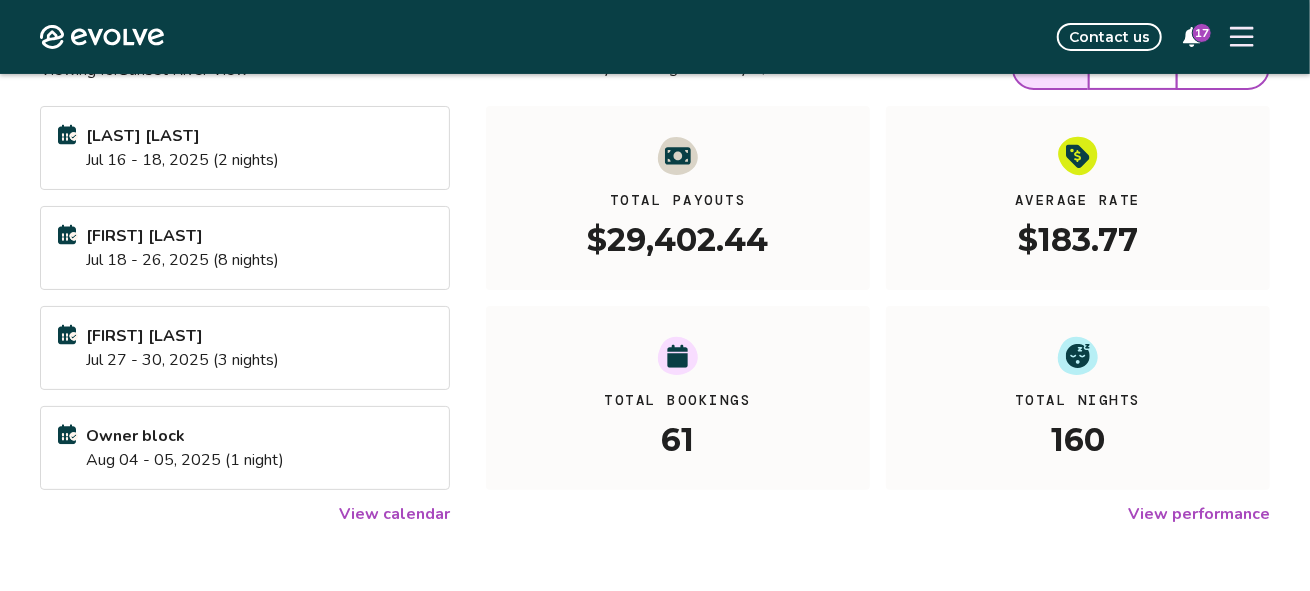 click on "Jul 16 - 18, 2025 (2 nights)" at bounding box center [182, 160] 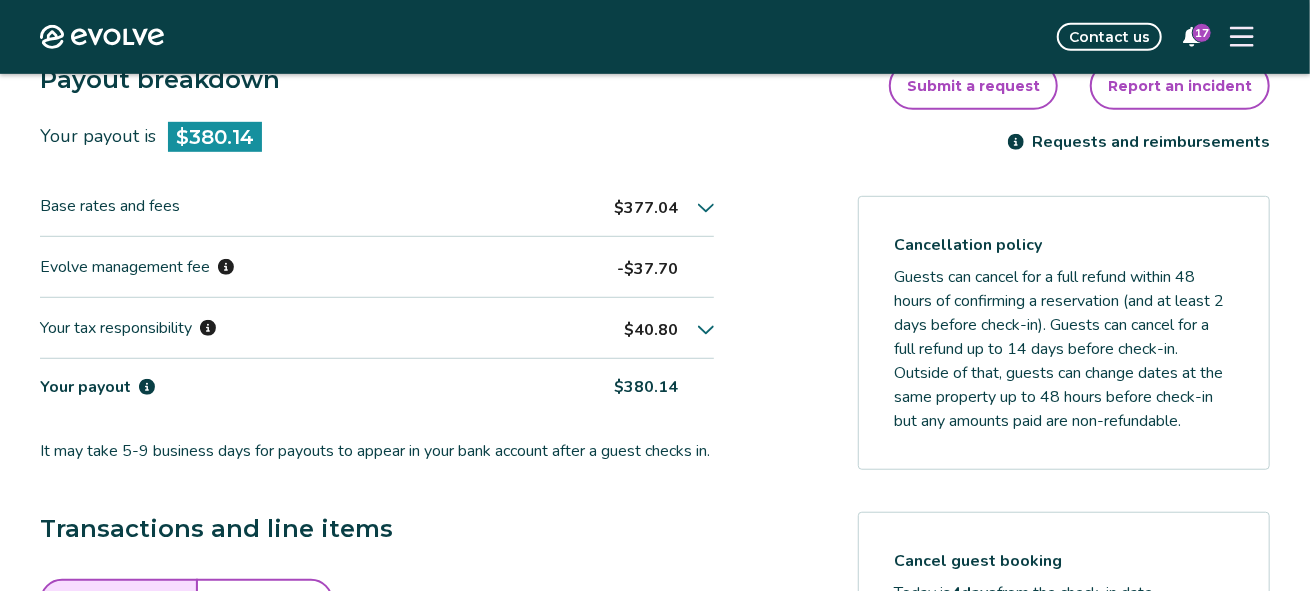 scroll, scrollTop: 499, scrollLeft: 0, axis: vertical 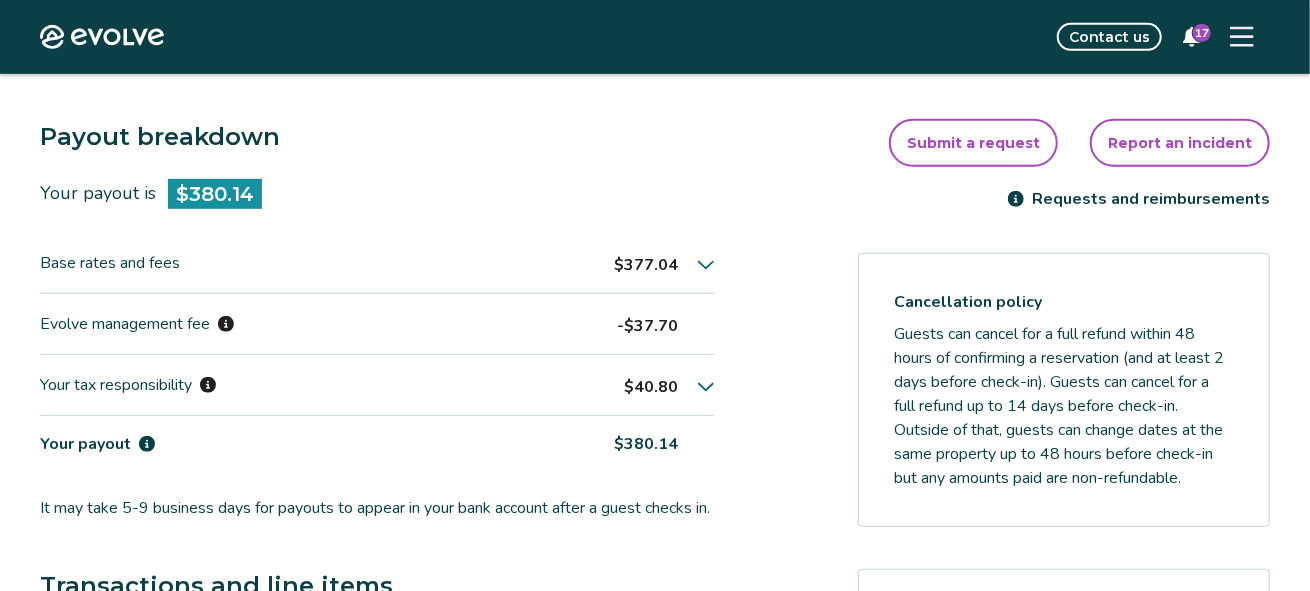 click 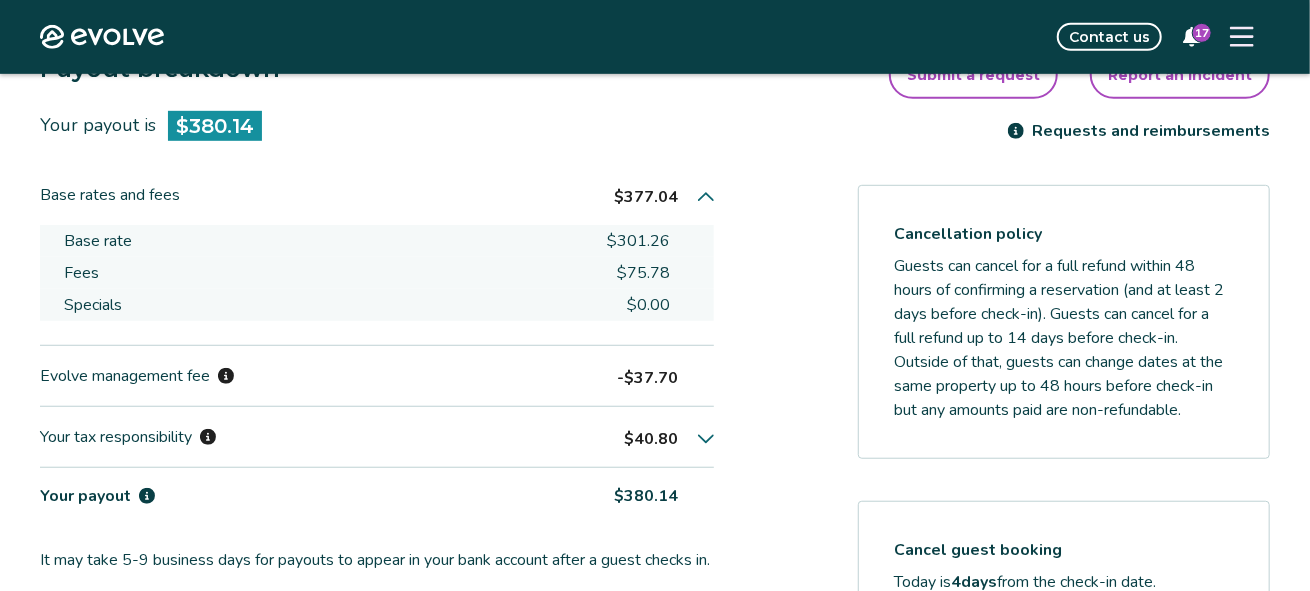 scroll, scrollTop: 600, scrollLeft: 0, axis: vertical 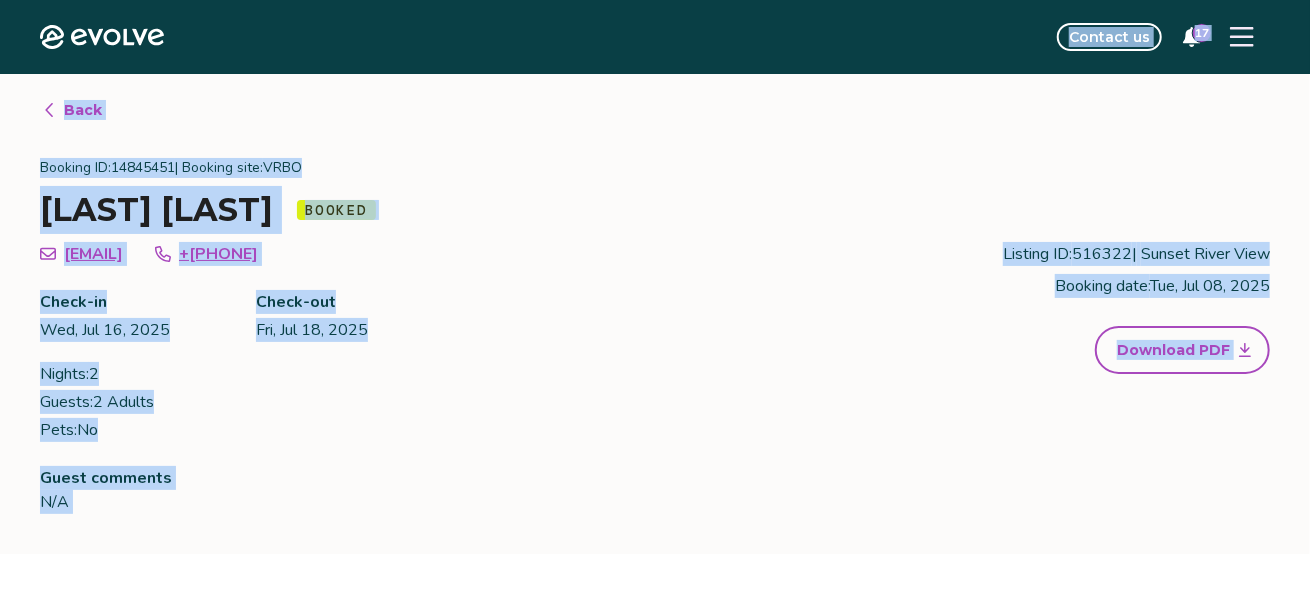 drag, startPoint x: 718, startPoint y: 449, endPoint x: 24, endPoint y: -94, distance: 881.18384 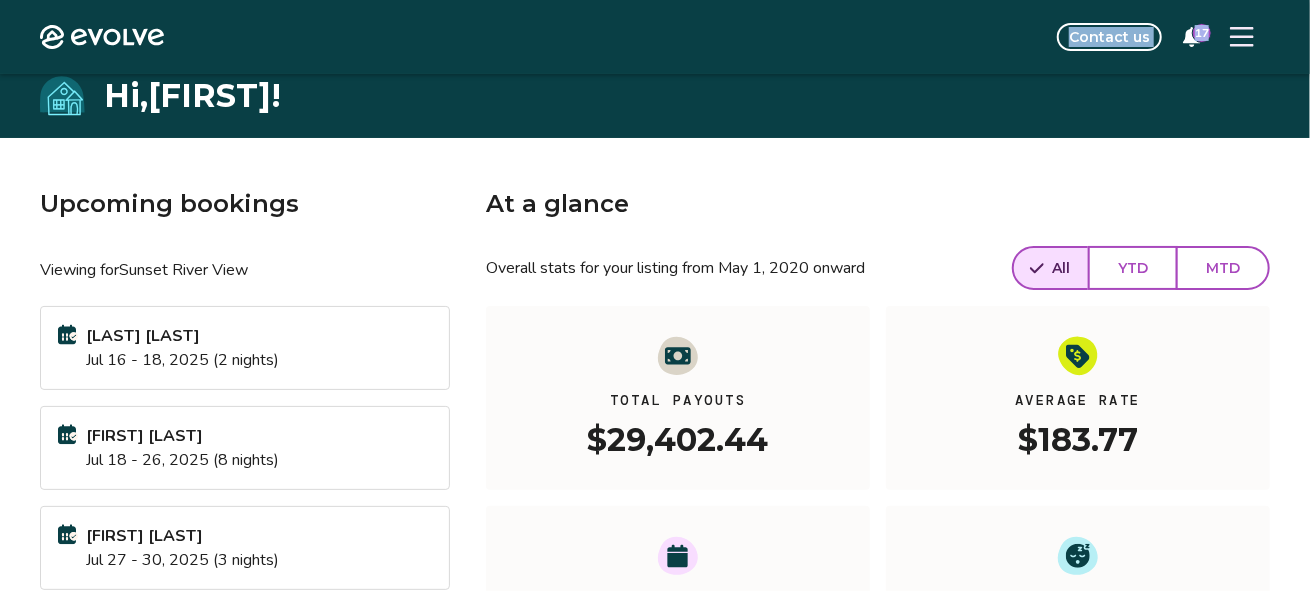 scroll, scrollTop: 200, scrollLeft: 0, axis: vertical 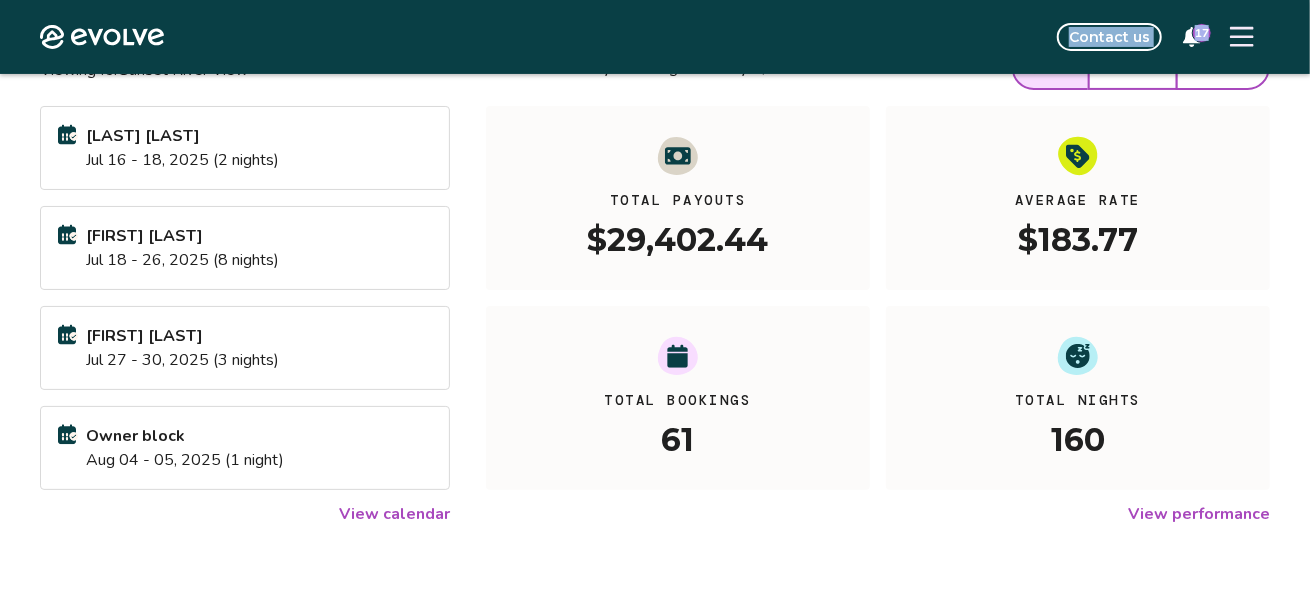 click on "View calendar" at bounding box center (394, 514) 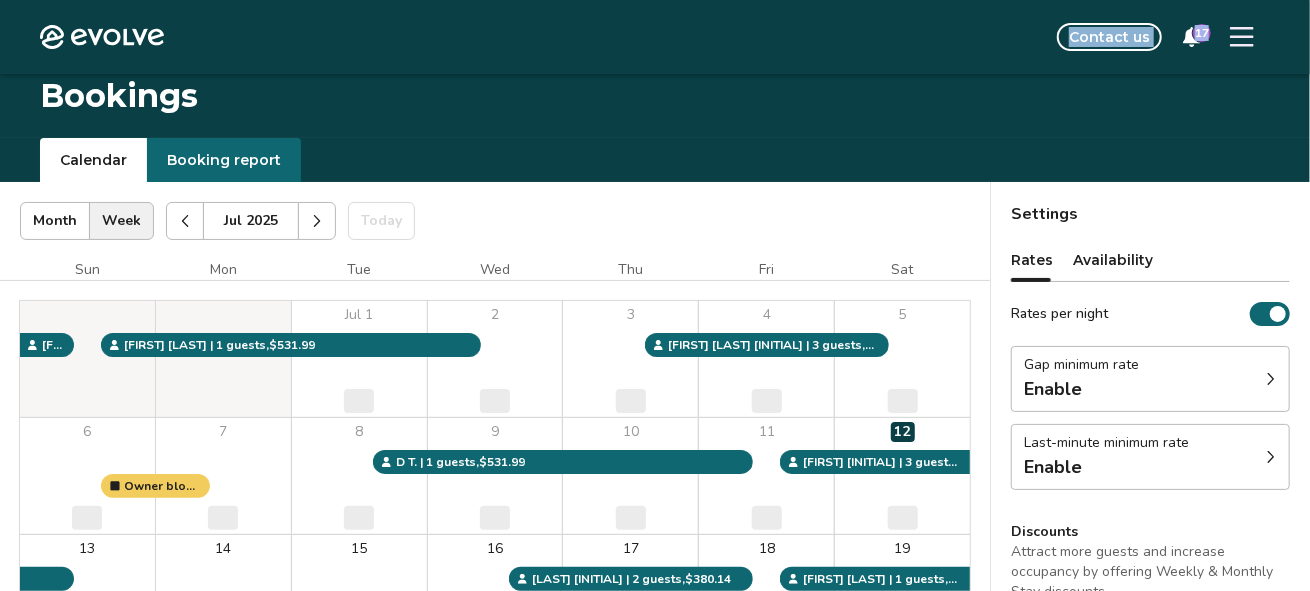 scroll, scrollTop: 100, scrollLeft: 0, axis: vertical 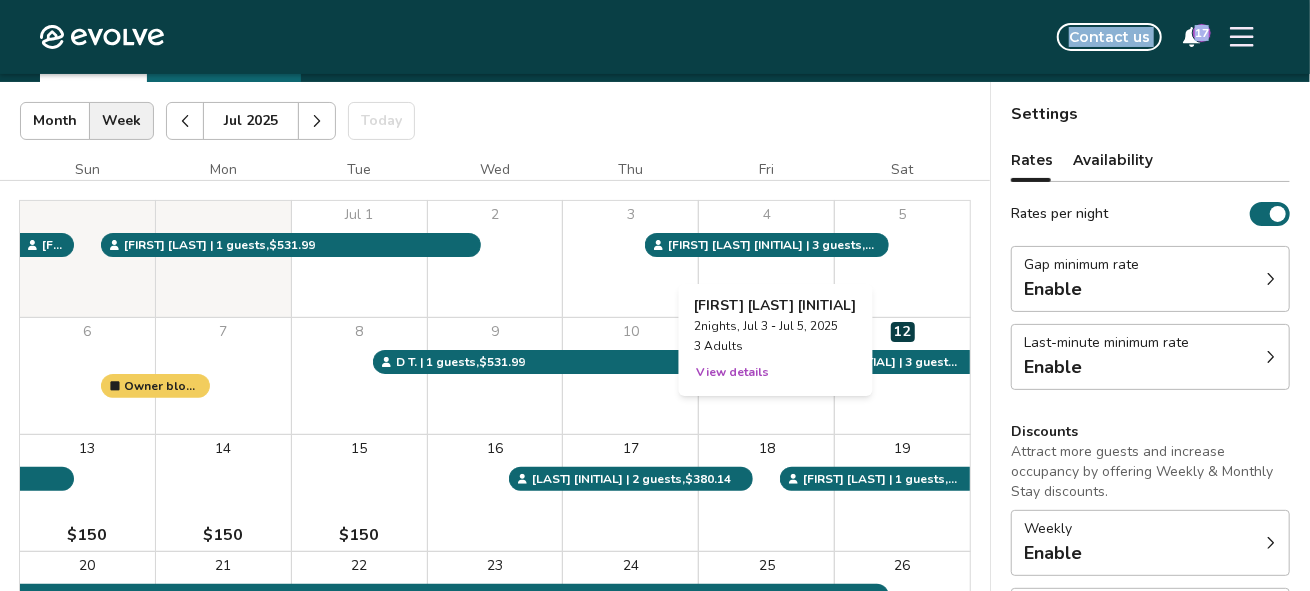 click on "View details" at bounding box center (733, 372) 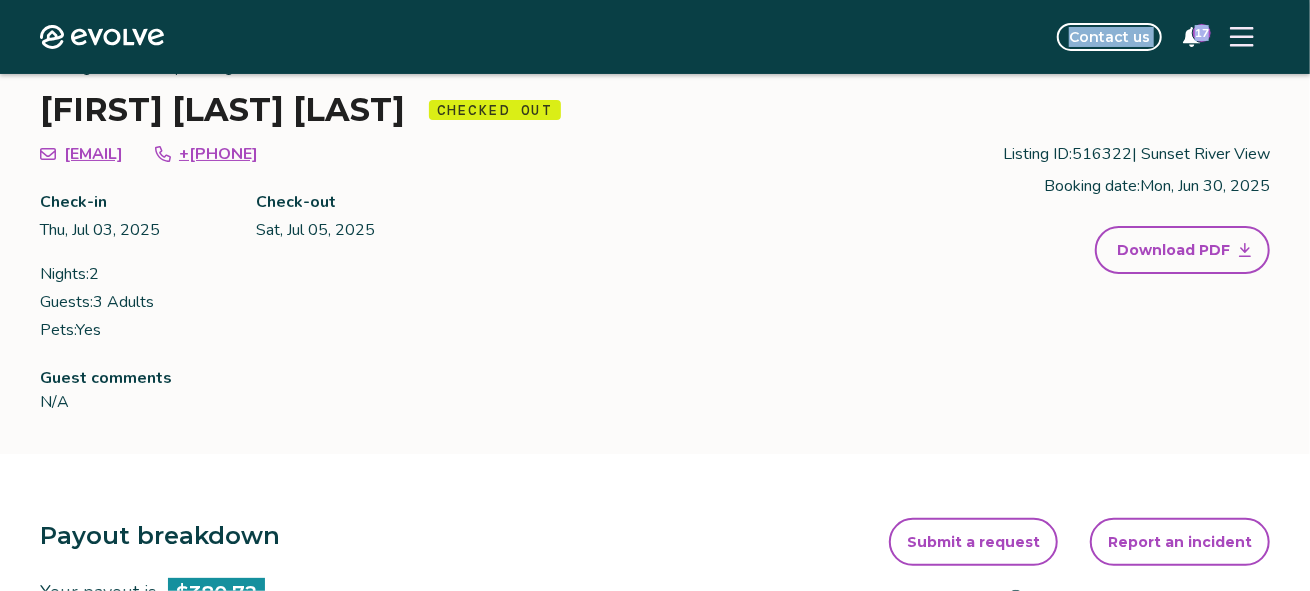 scroll, scrollTop: 0, scrollLeft: 0, axis: both 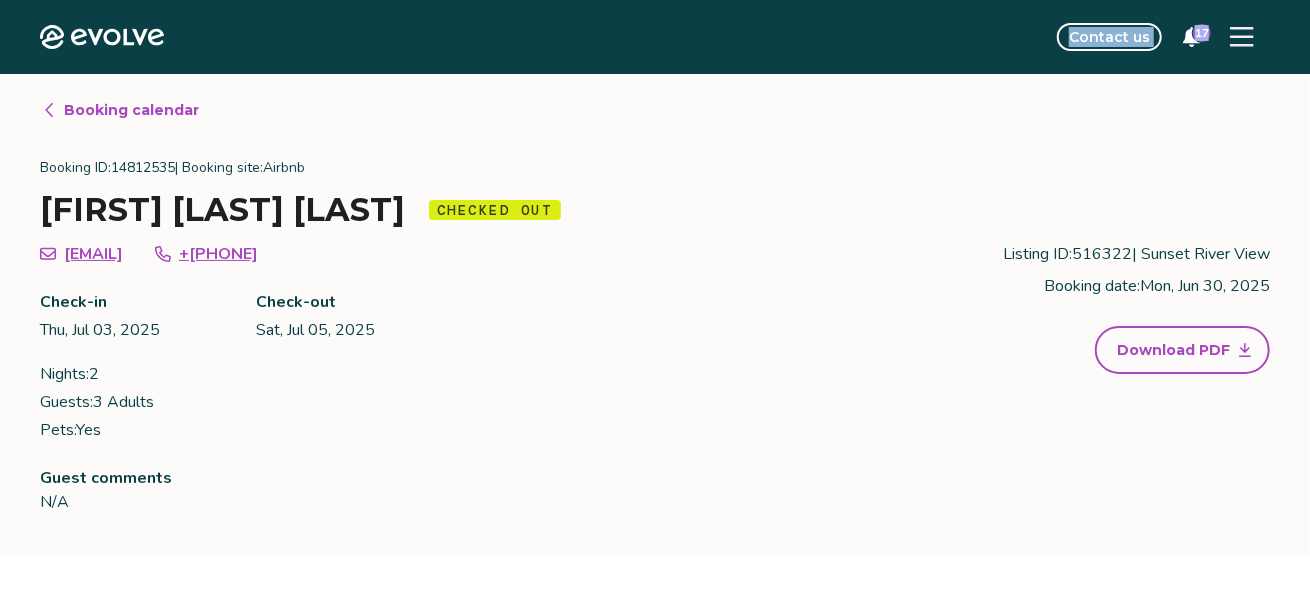 click on "Booking calendar" at bounding box center (120, 110) 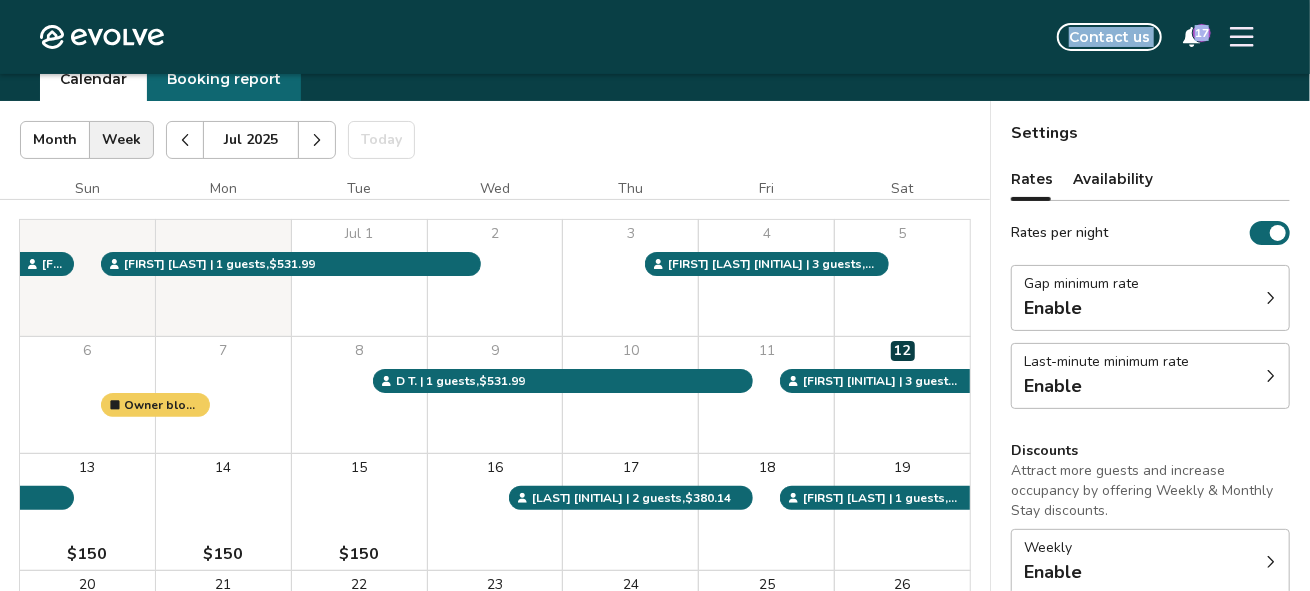 scroll, scrollTop: 100, scrollLeft: 0, axis: vertical 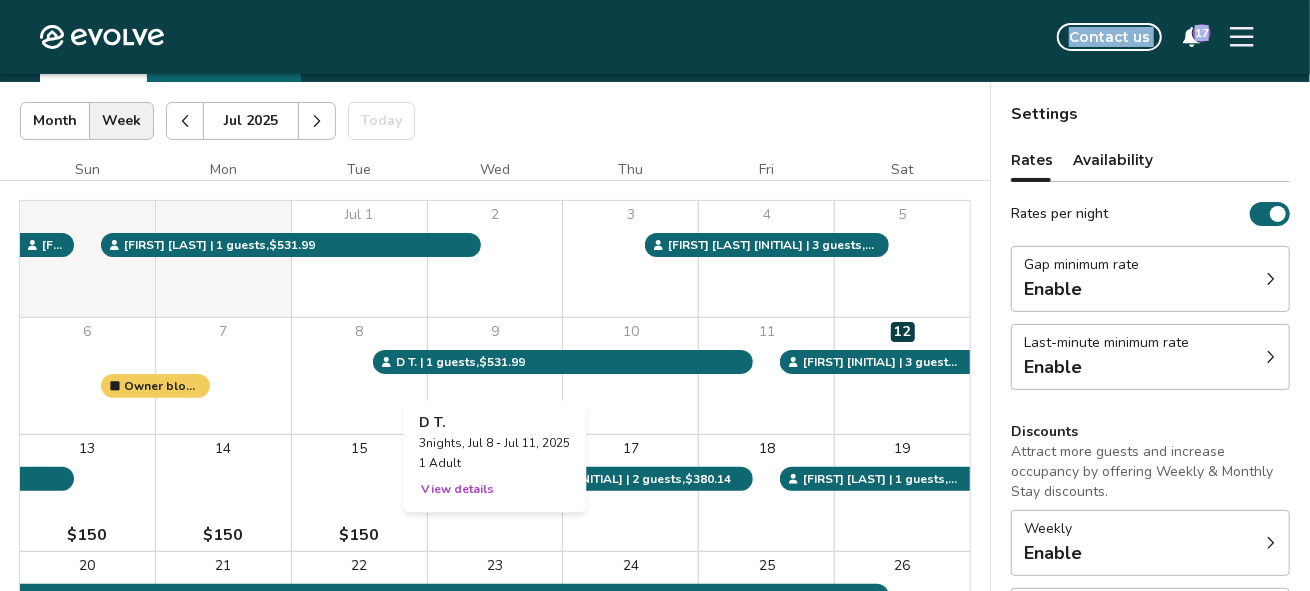 click on "9" at bounding box center (495, 376) 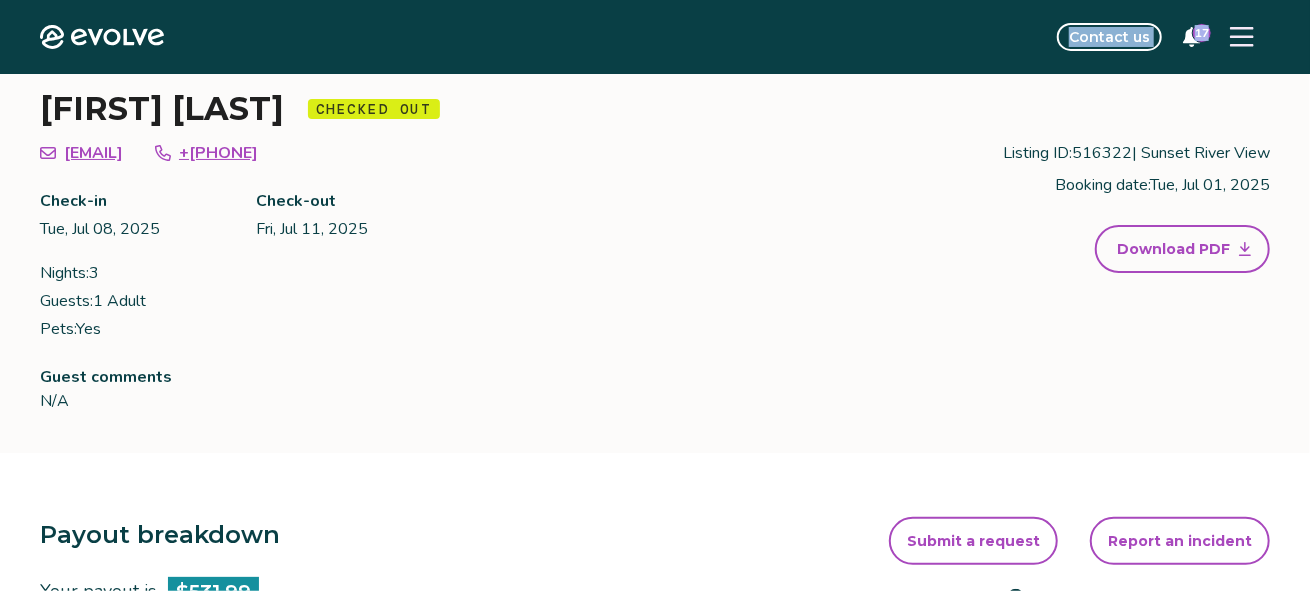 scroll, scrollTop: 0, scrollLeft: 0, axis: both 